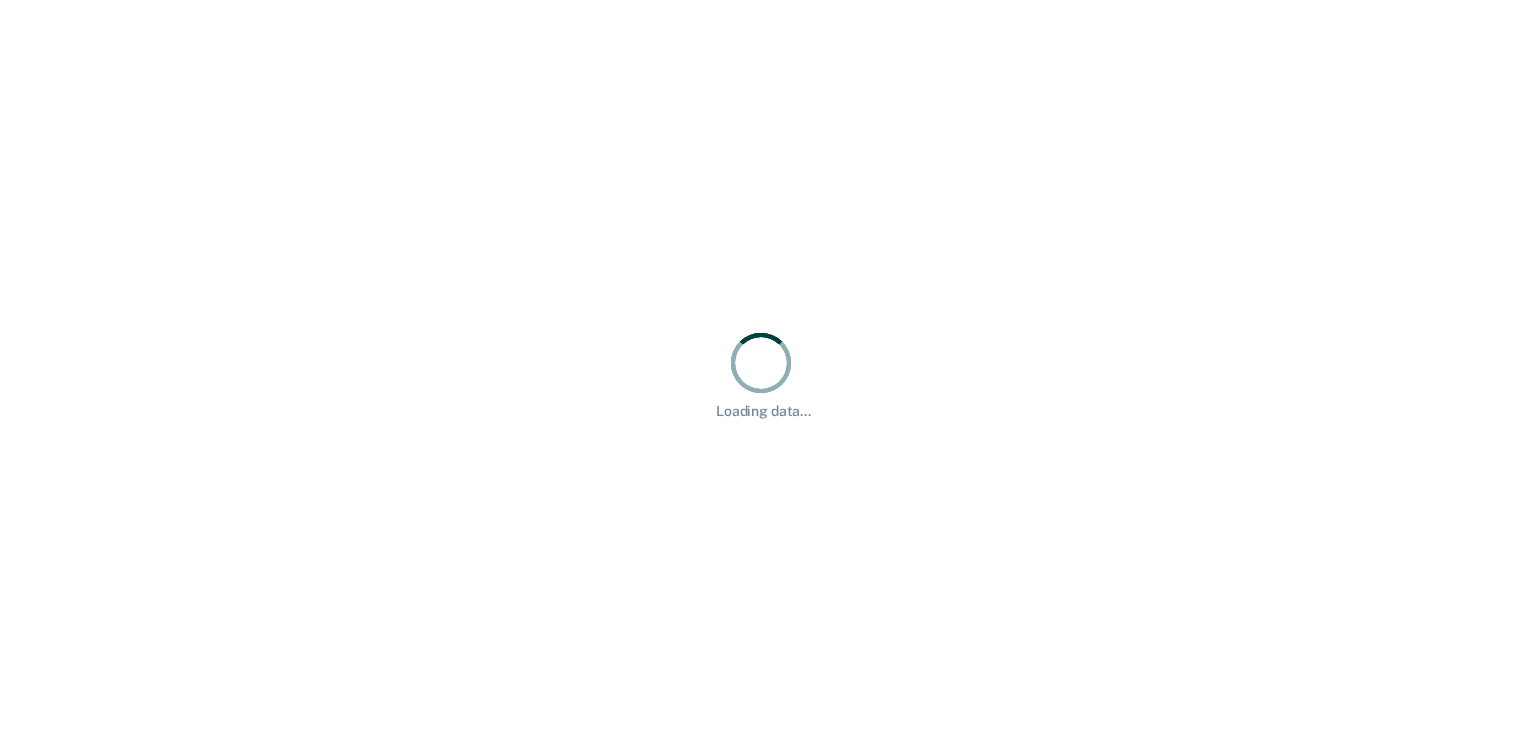 scroll, scrollTop: 0, scrollLeft: 0, axis: both 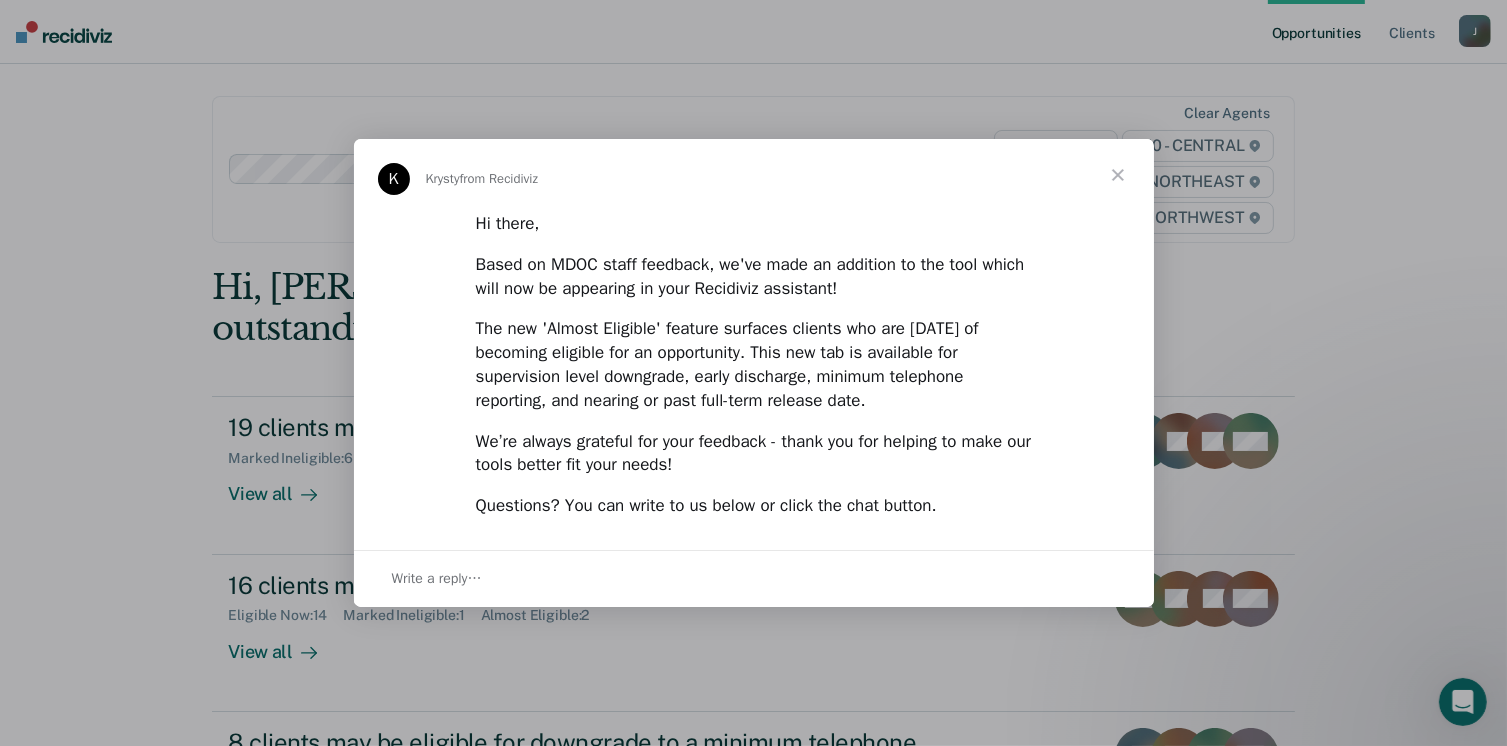 click at bounding box center (1118, 175) 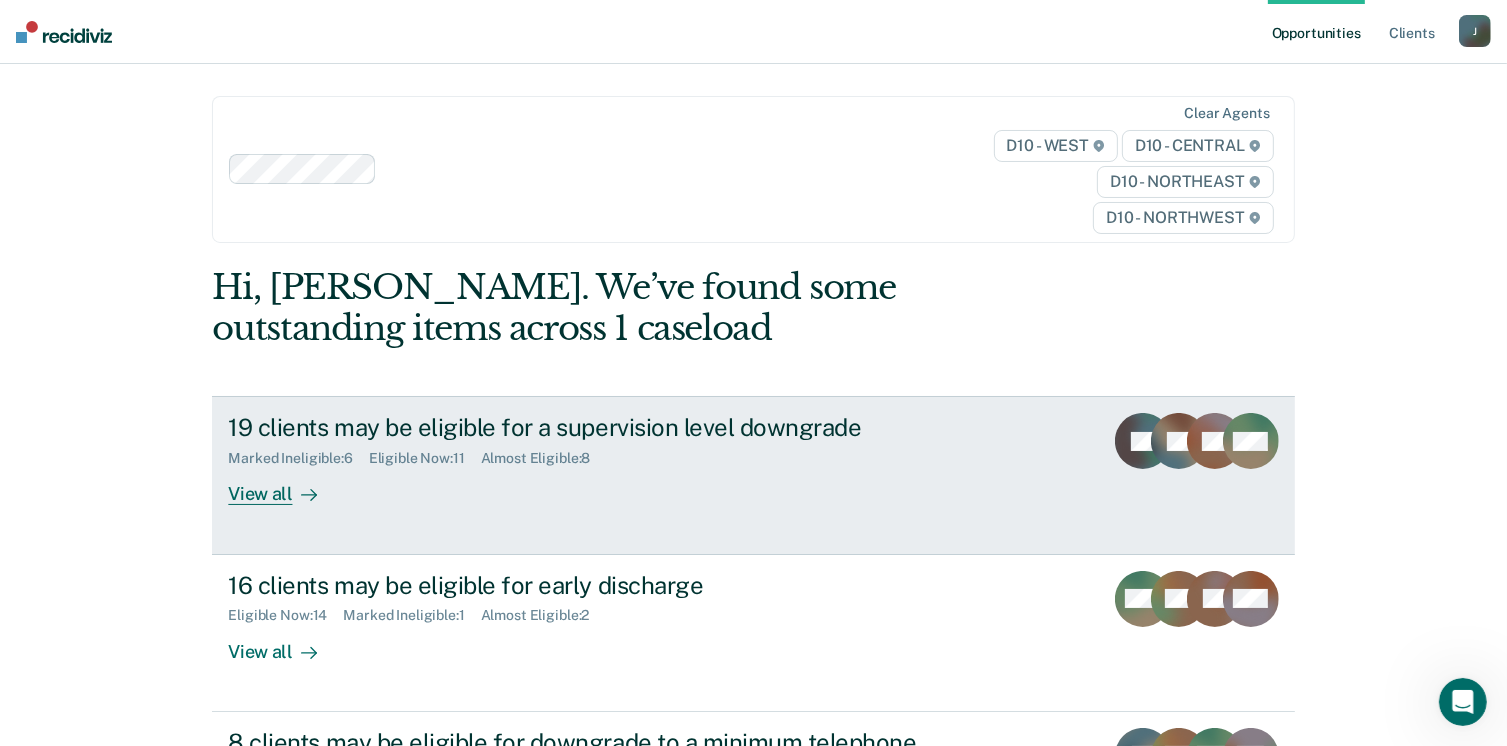 click on "19 clients may be eligible for a supervision level downgrade Marked Ineligible :  6 Eligible Now :  11 Almost Eligible :  8 View all   RF AL DS + 16" at bounding box center (753, 475) 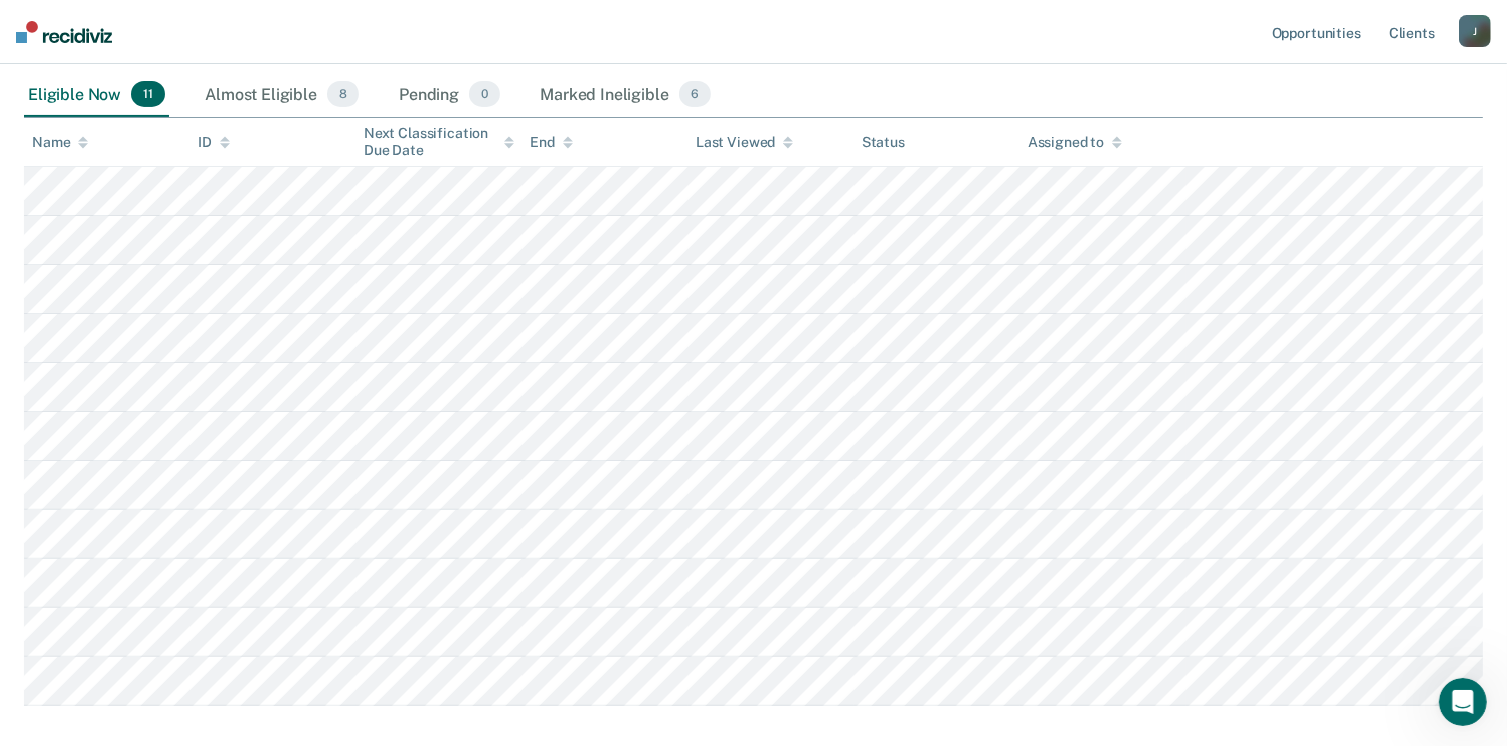 scroll, scrollTop: 457, scrollLeft: 0, axis: vertical 